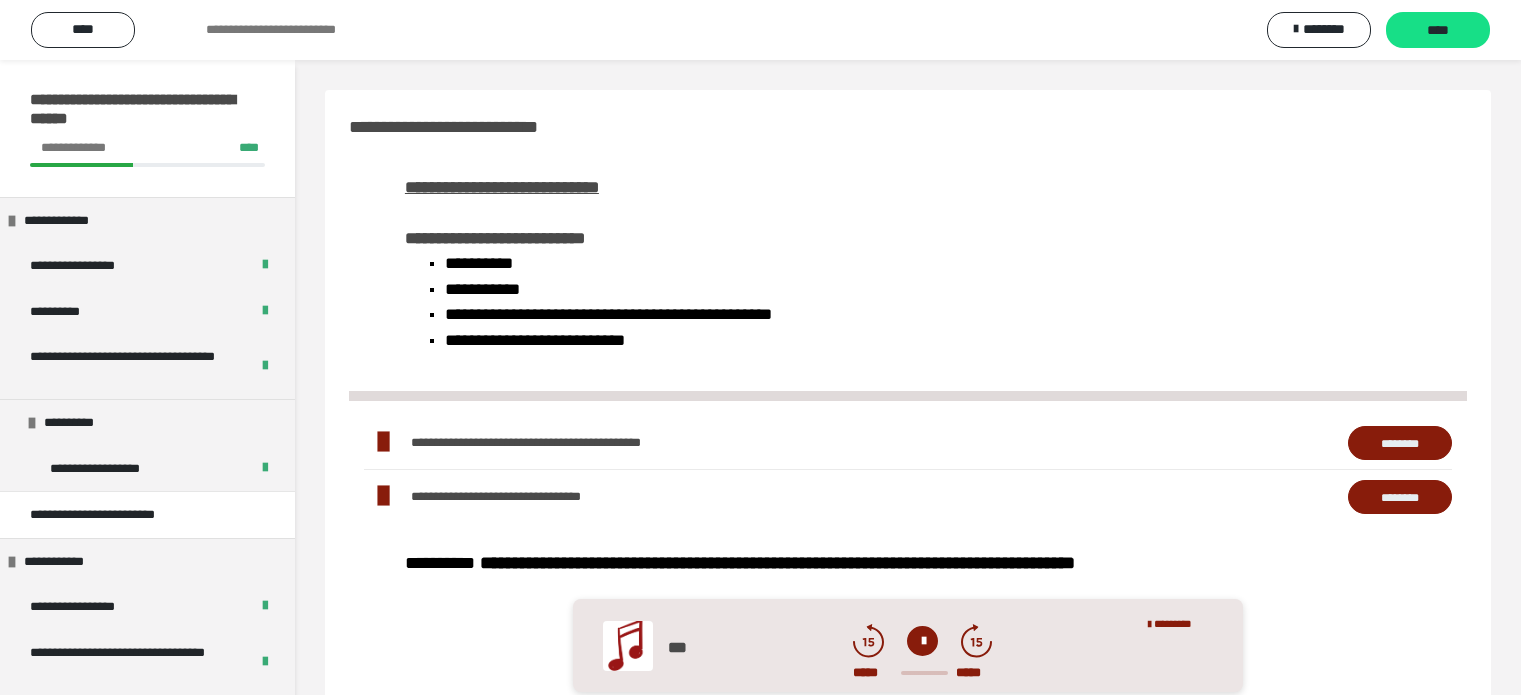 scroll, scrollTop: 800, scrollLeft: 0, axis: vertical 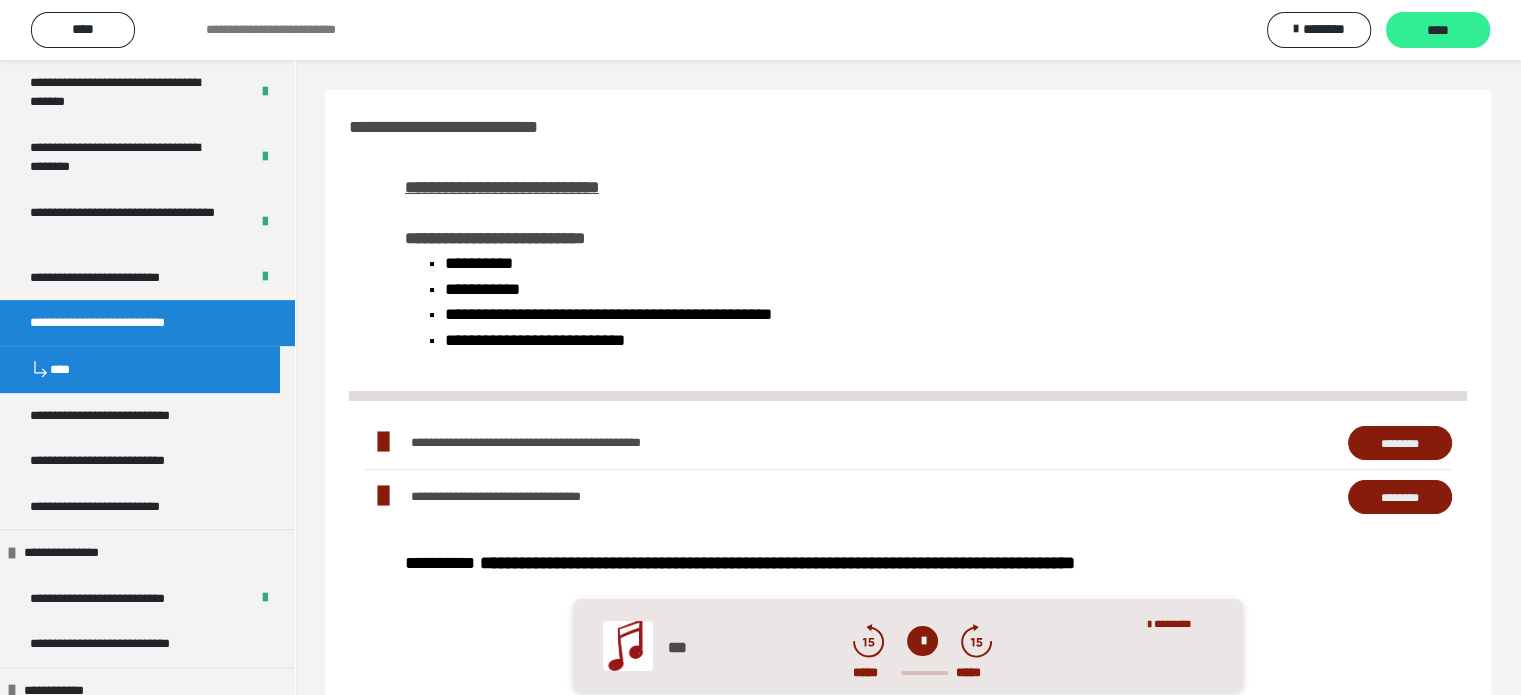 click on "****" at bounding box center [1438, 31] 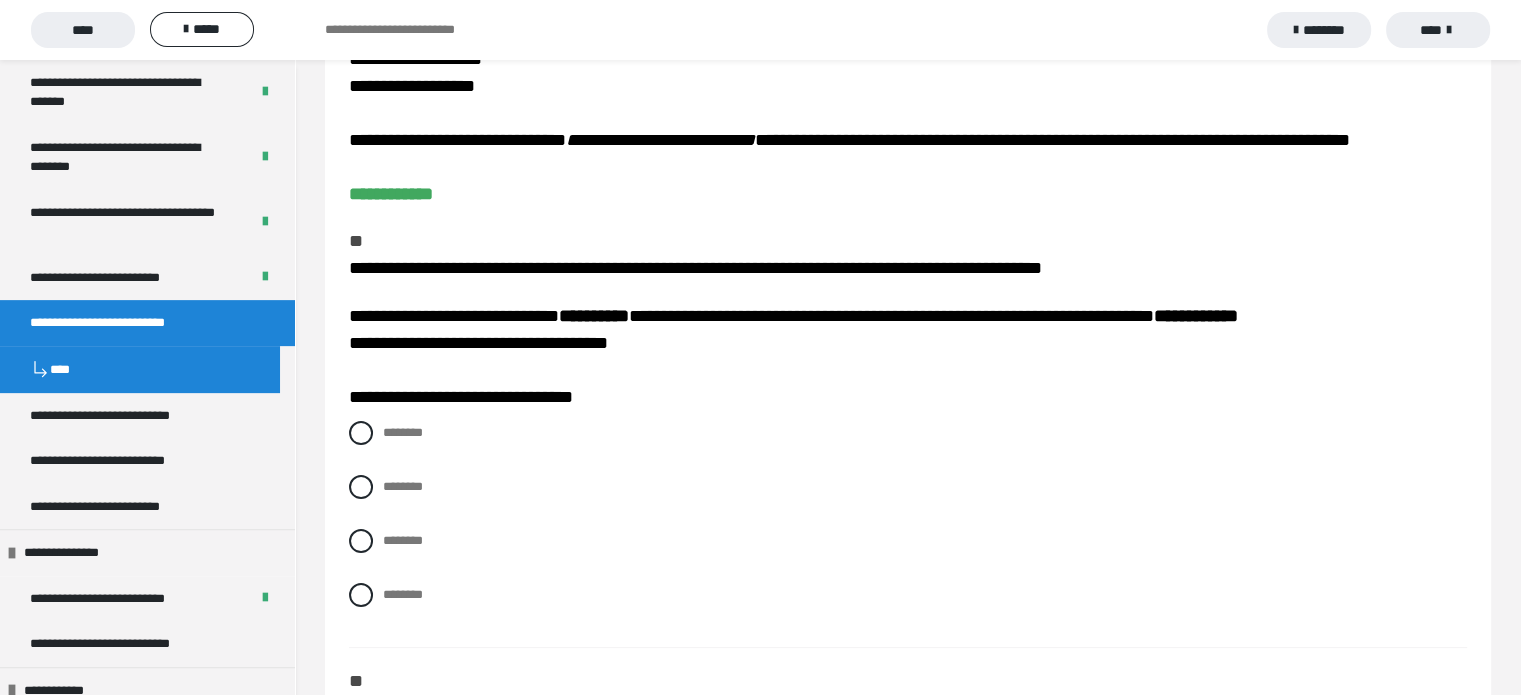scroll, scrollTop: 0, scrollLeft: 0, axis: both 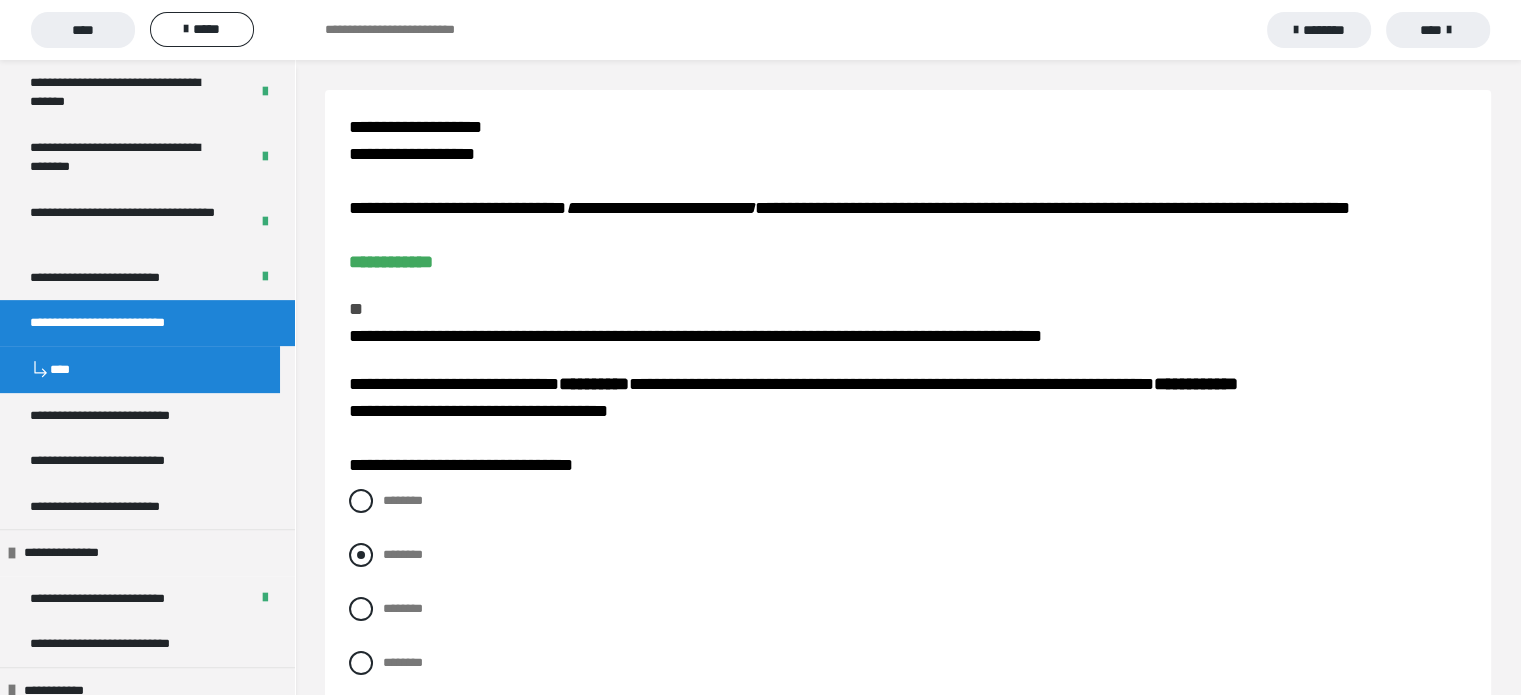 click on "********" at bounding box center (403, 554) 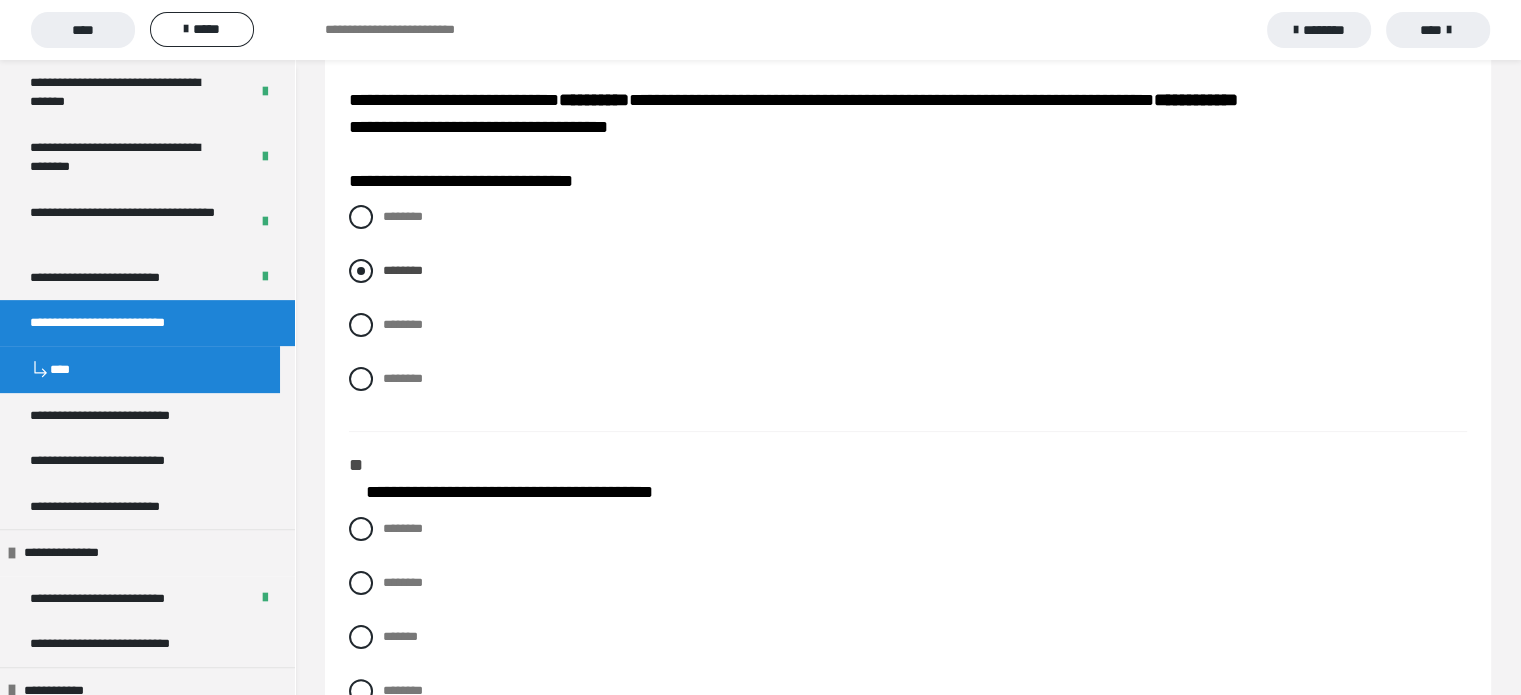 scroll, scrollTop: 300, scrollLeft: 0, axis: vertical 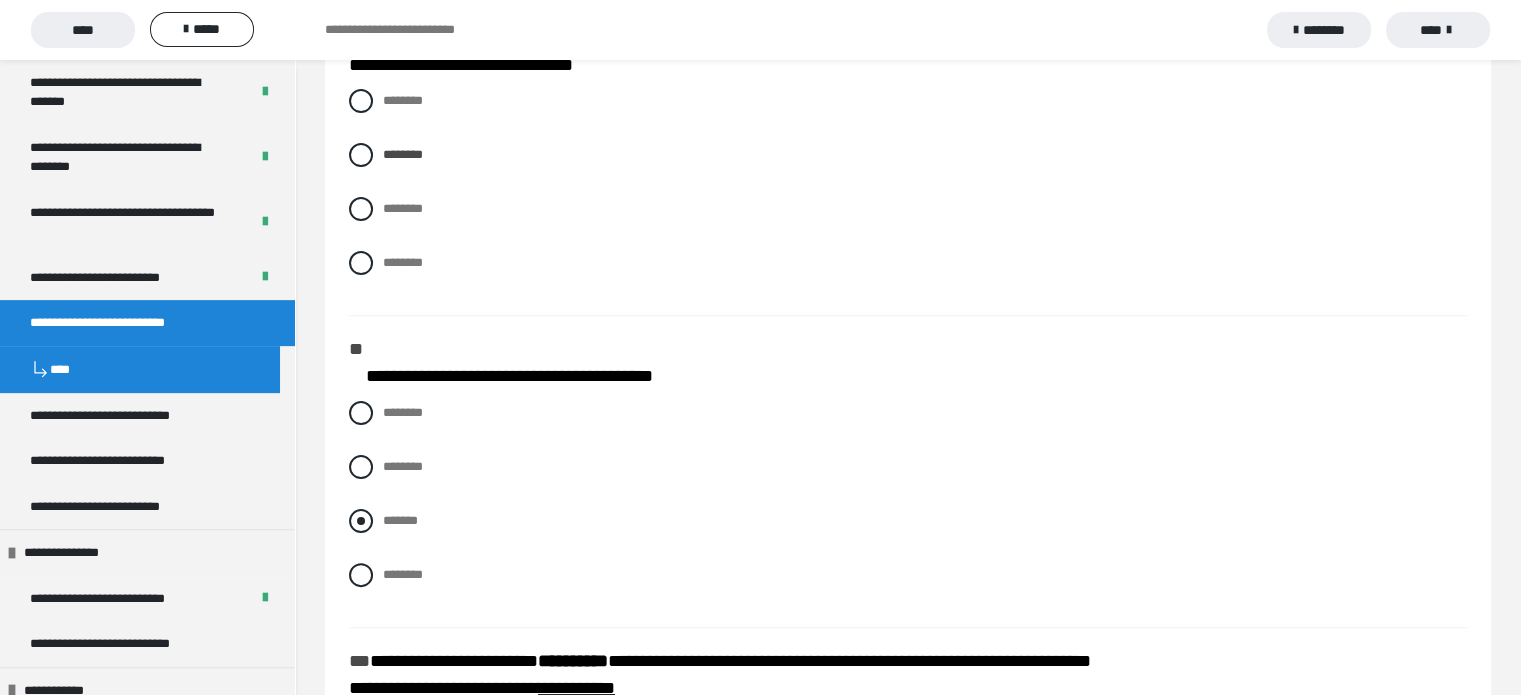 click at bounding box center [361, 521] 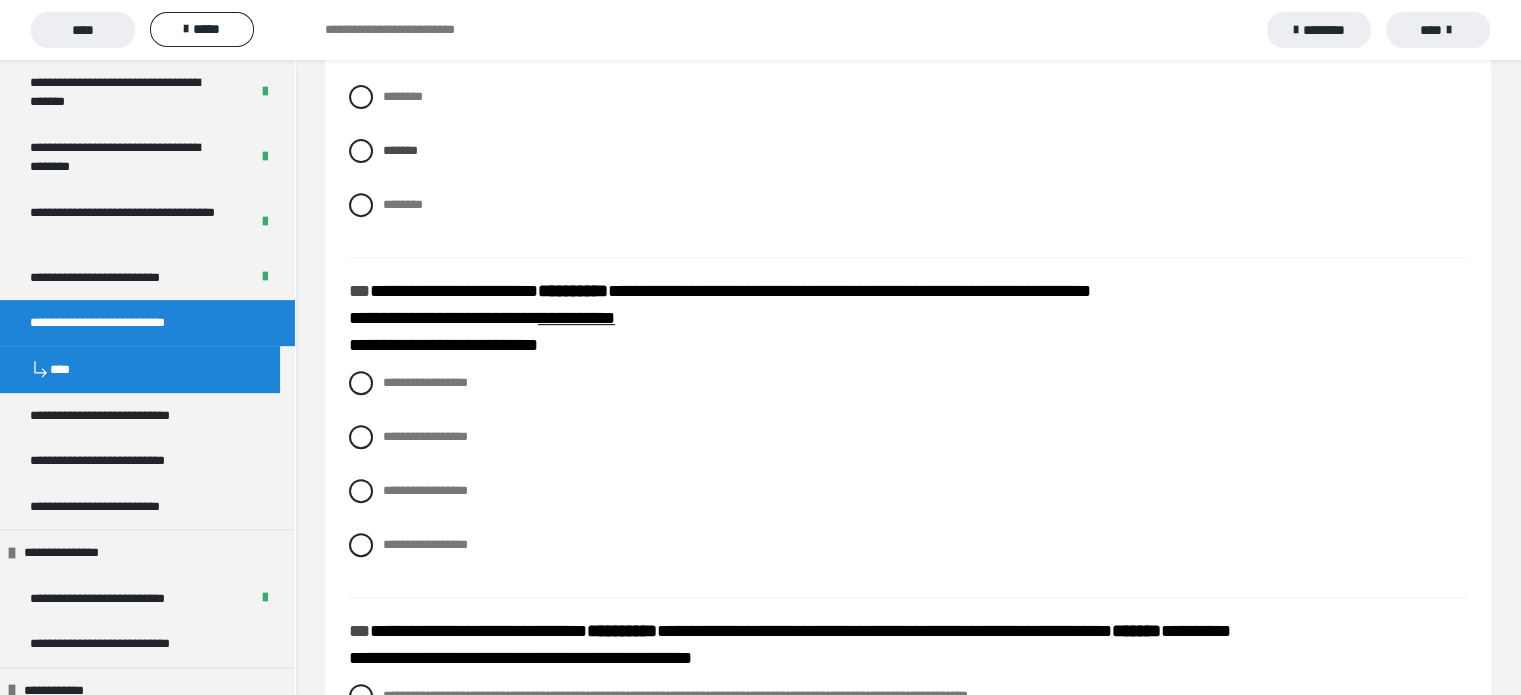 scroll, scrollTop: 800, scrollLeft: 0, axis: vertical 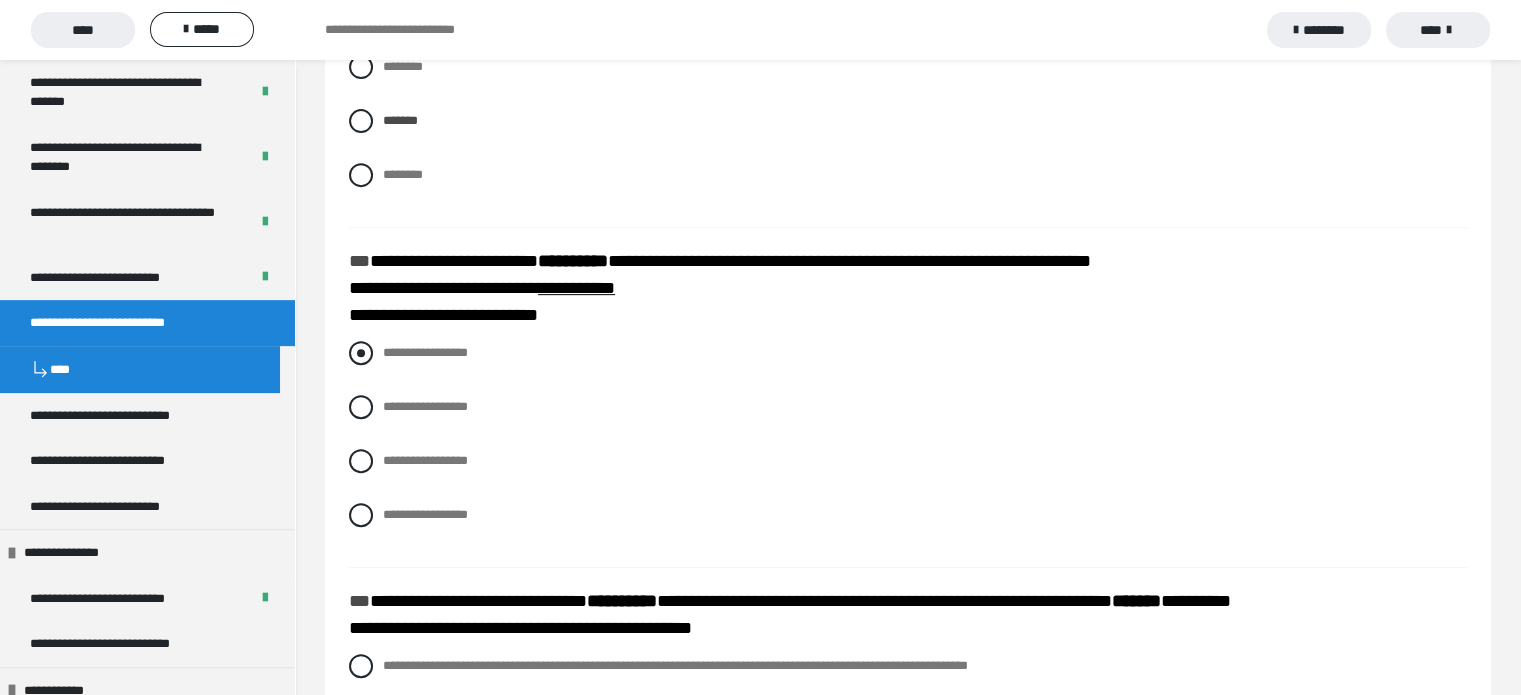 click on "**********" at bounding box center (425, 352) 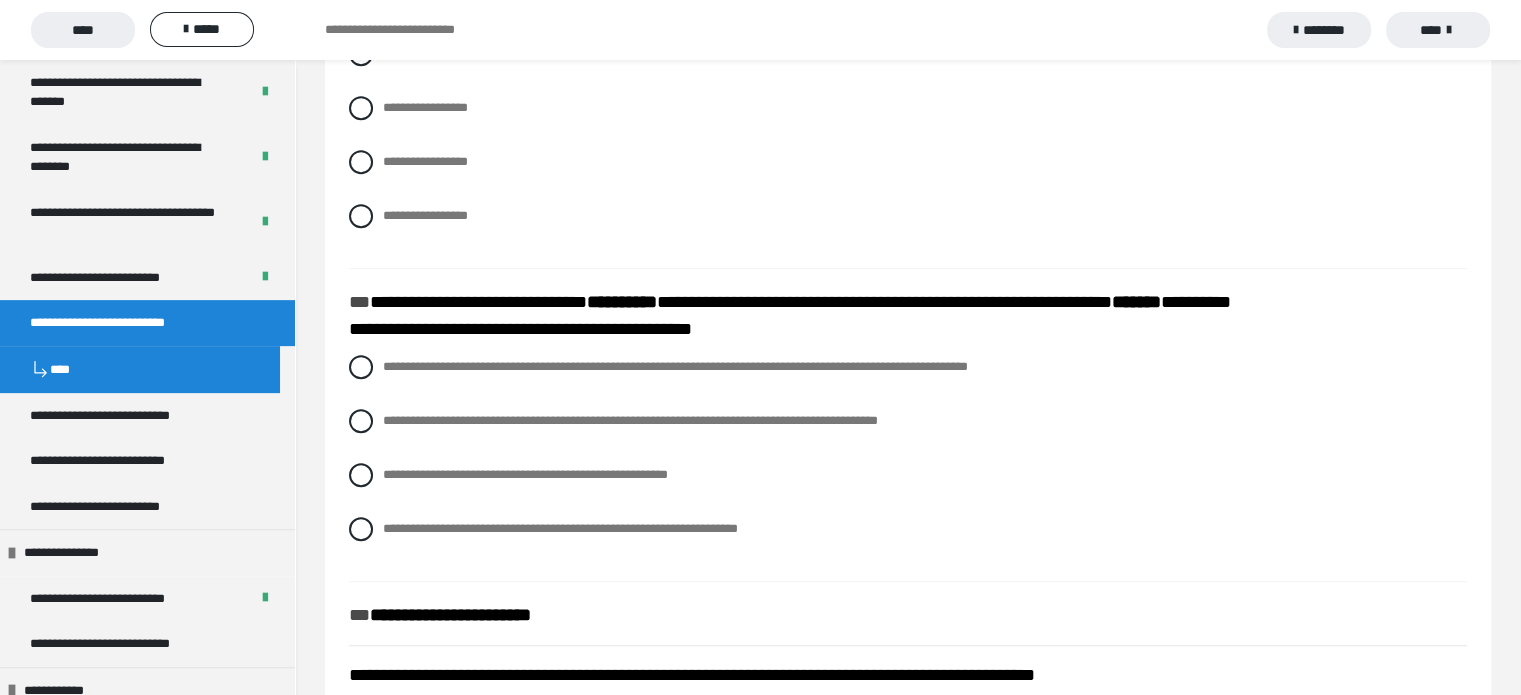 scroll, scrollTop: 1100, scrollLeft: 0, axis: vertical 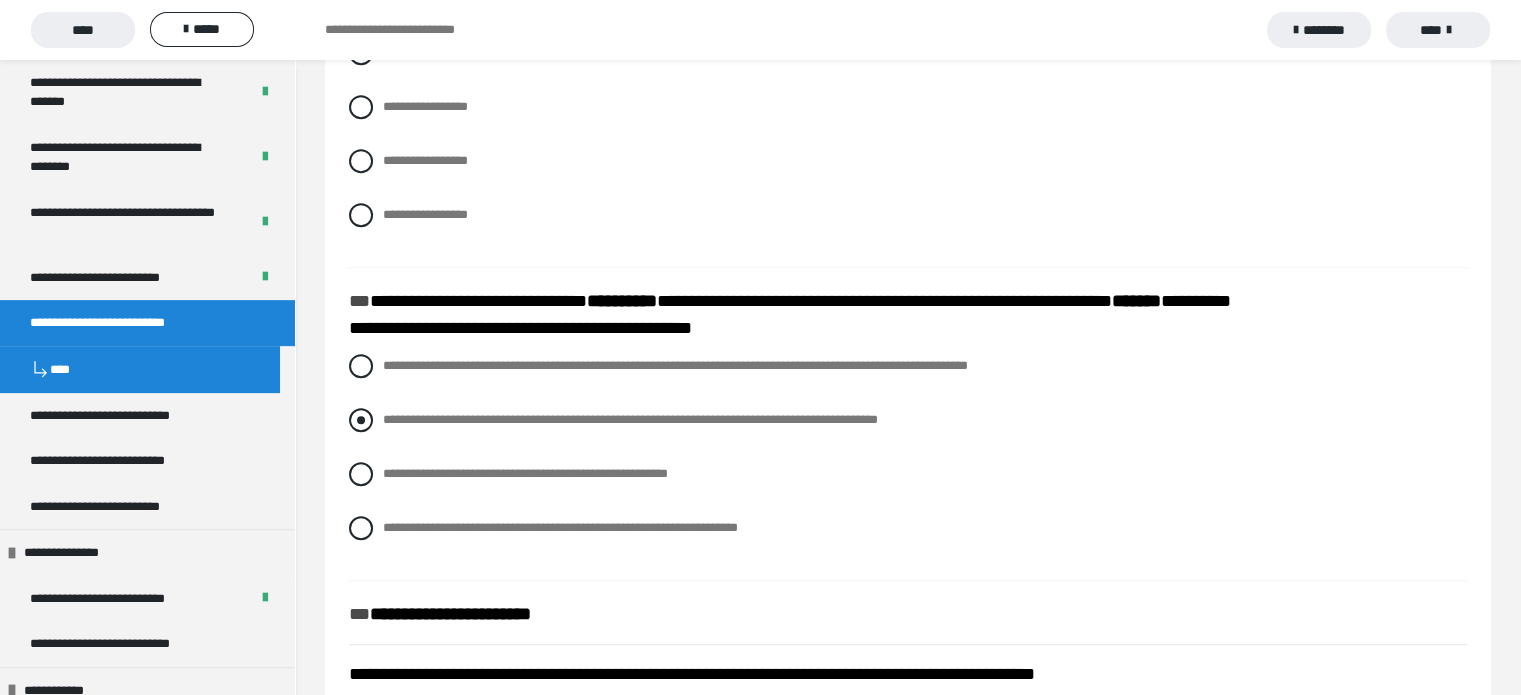 click on "**********" at bounding box center [630, 419] 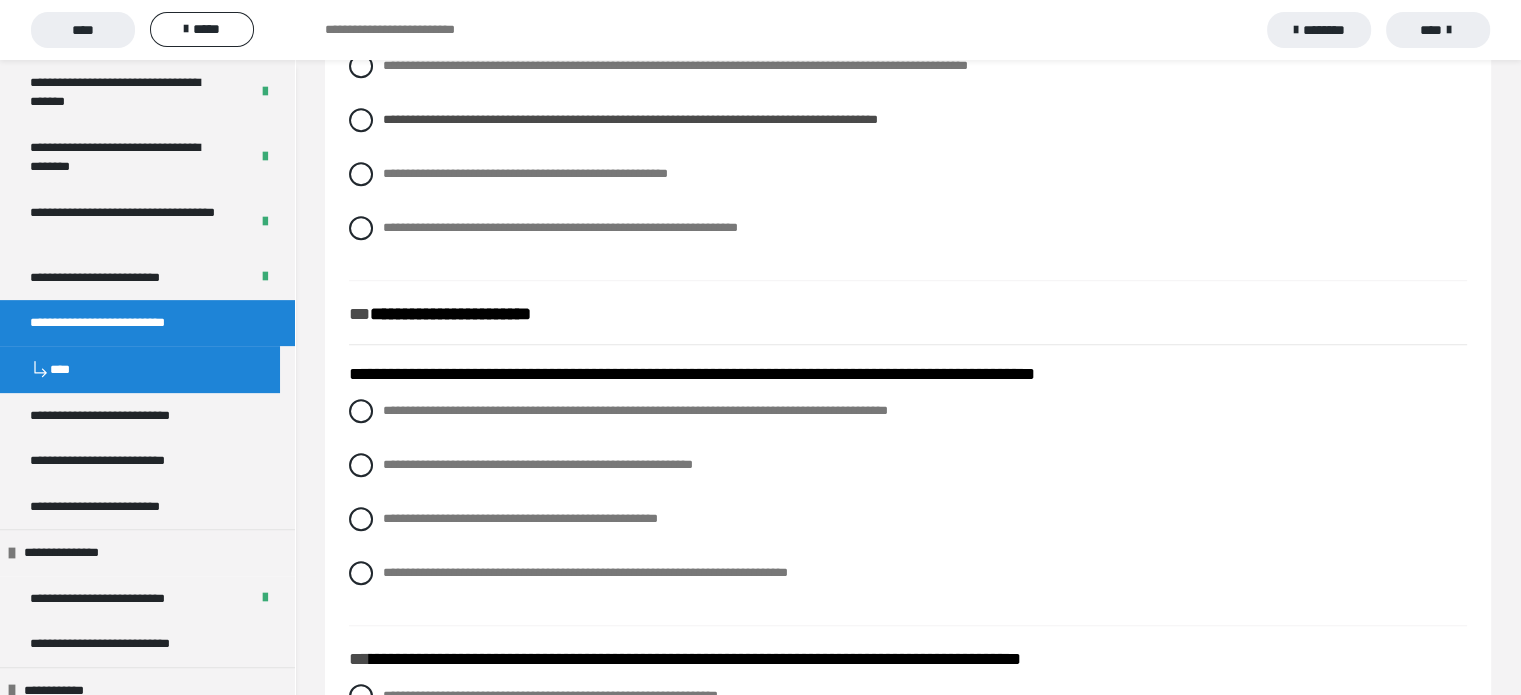 scroll, scrollTop: 1500, scrollLeft: 0, axis: vertical 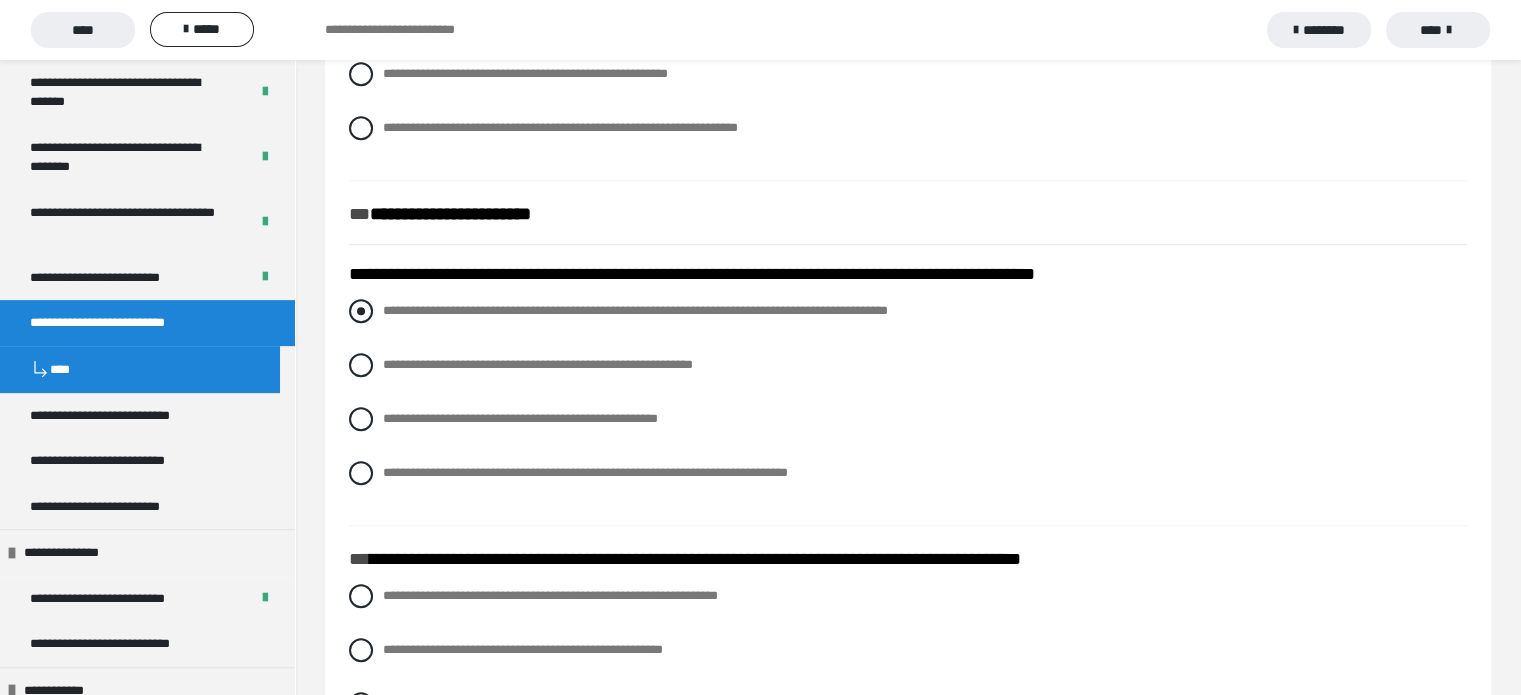 click on "**********" at bounding box center [635, 310] 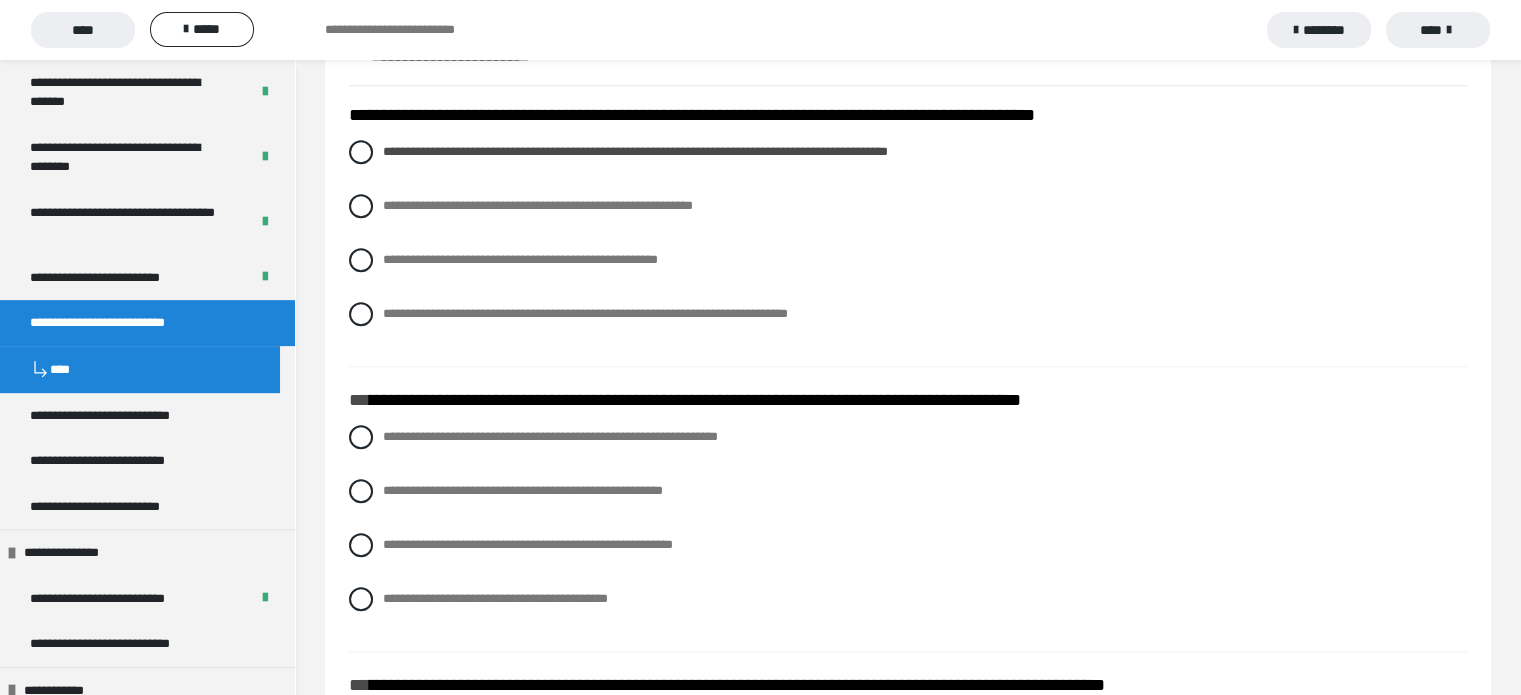scroll, scrollTop: 1700, scrollLeft: 0, axis: vertical 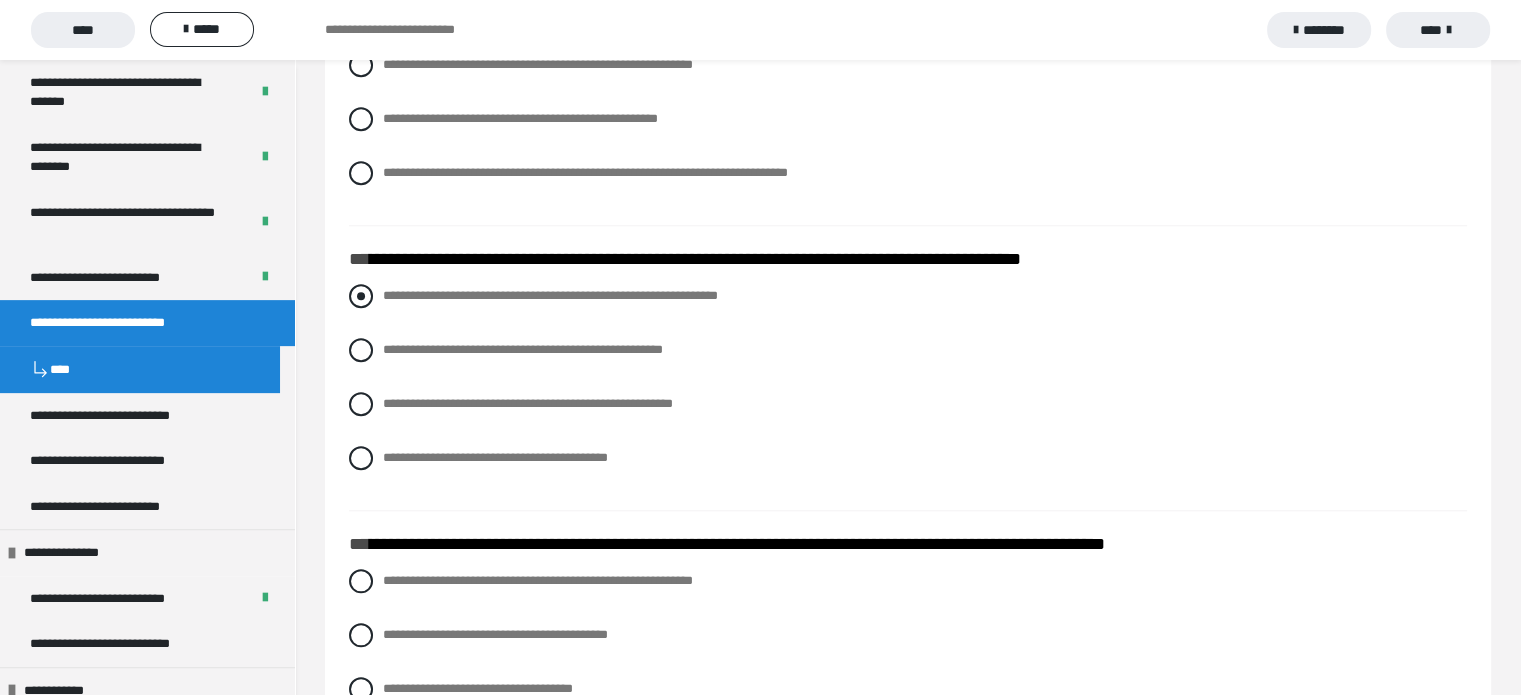 click at bounding box center (361, 296) 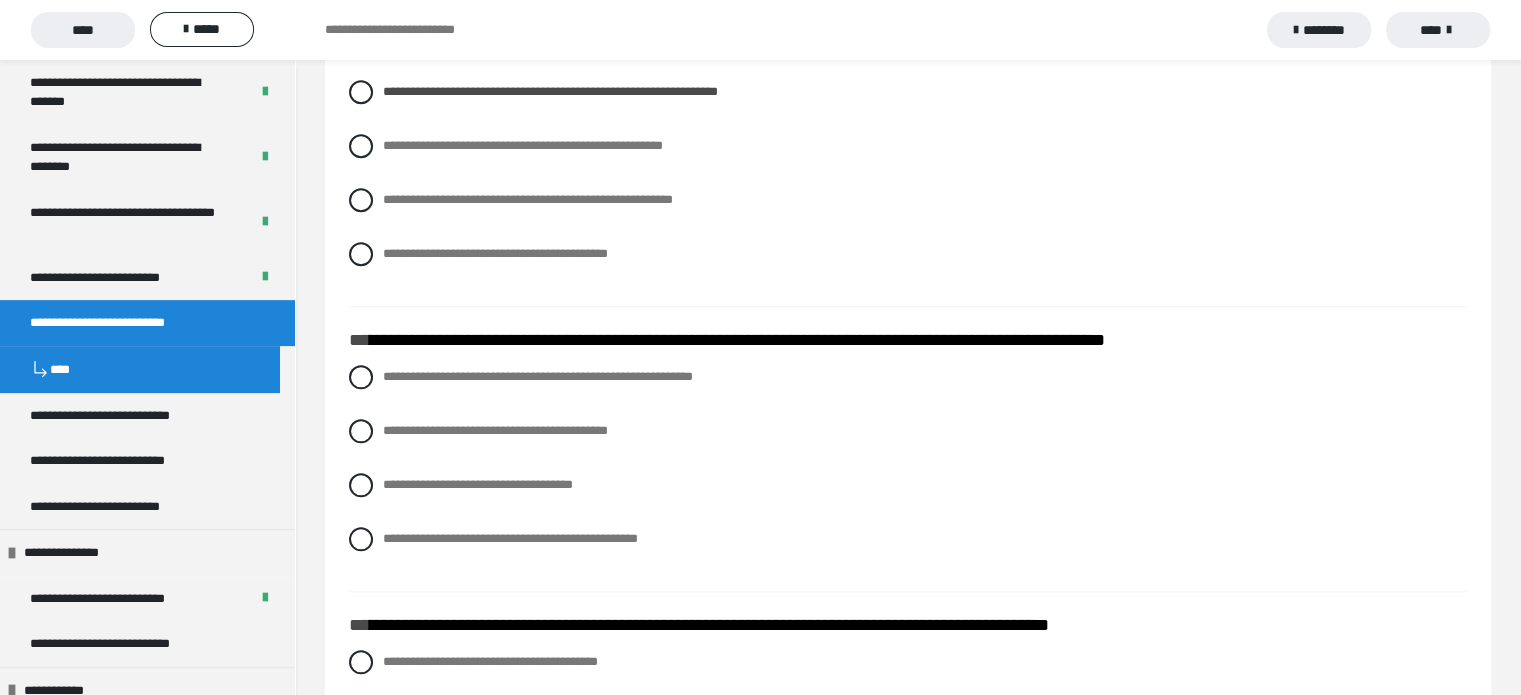 scroll, scrollTop: 2017, scrollLeft: 0, axis: vertical 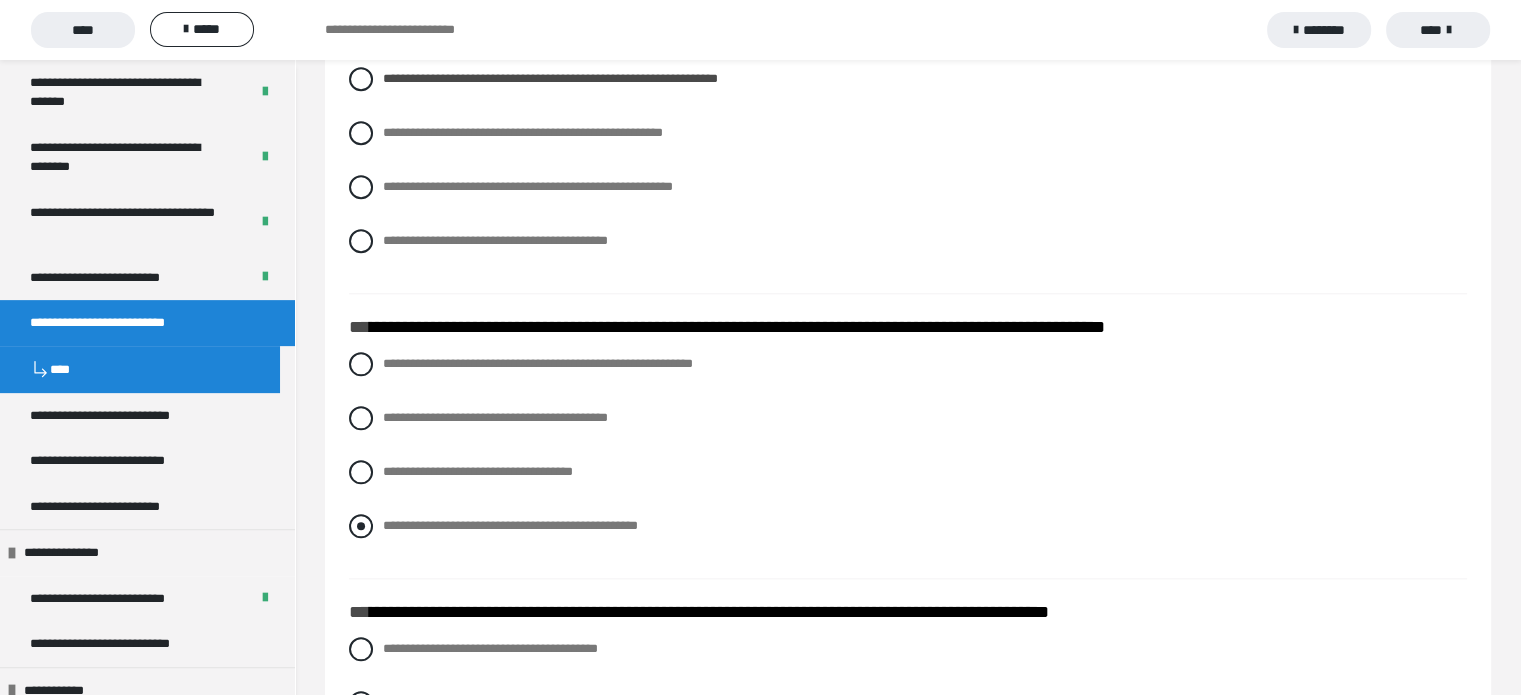 click on "**********" at bounding box center (510, 525) 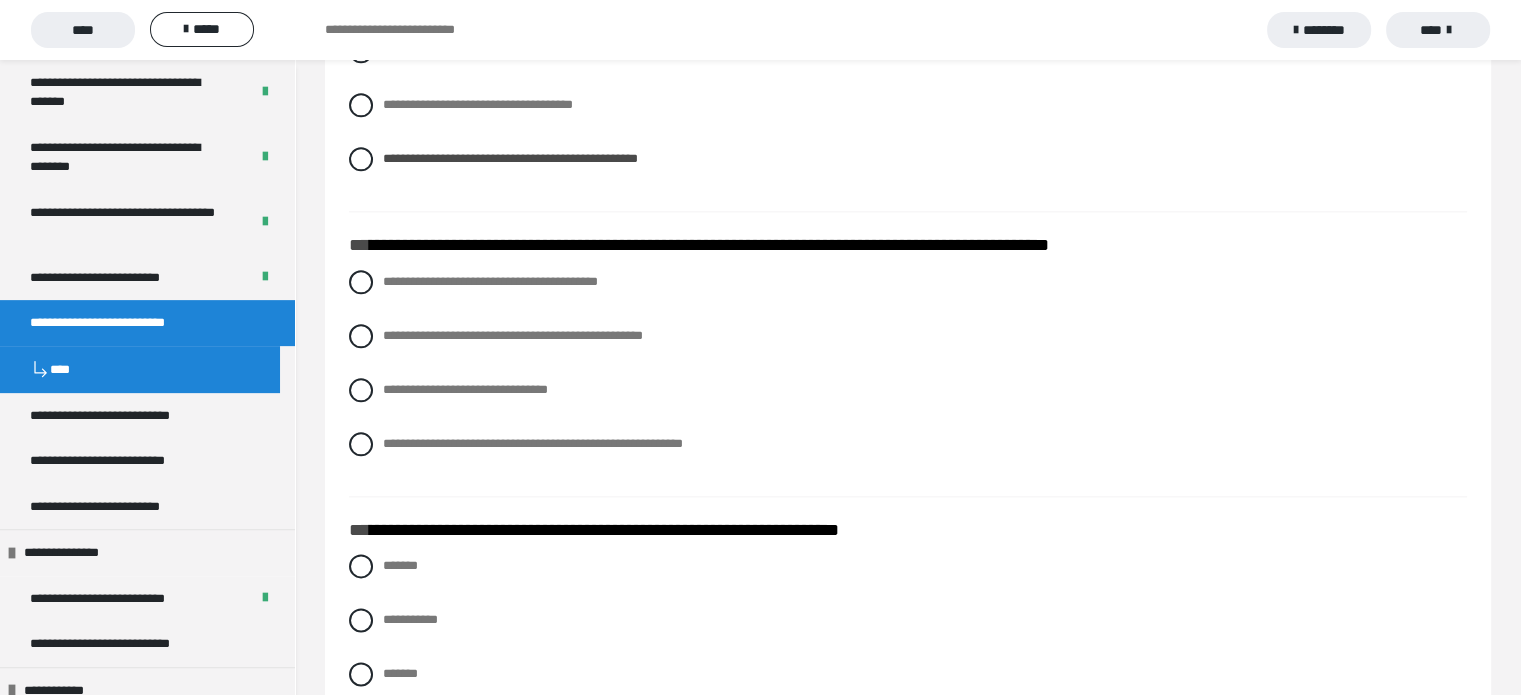 scroll, scrollTop: 2417, scrollLeft: 0, axis: vertical 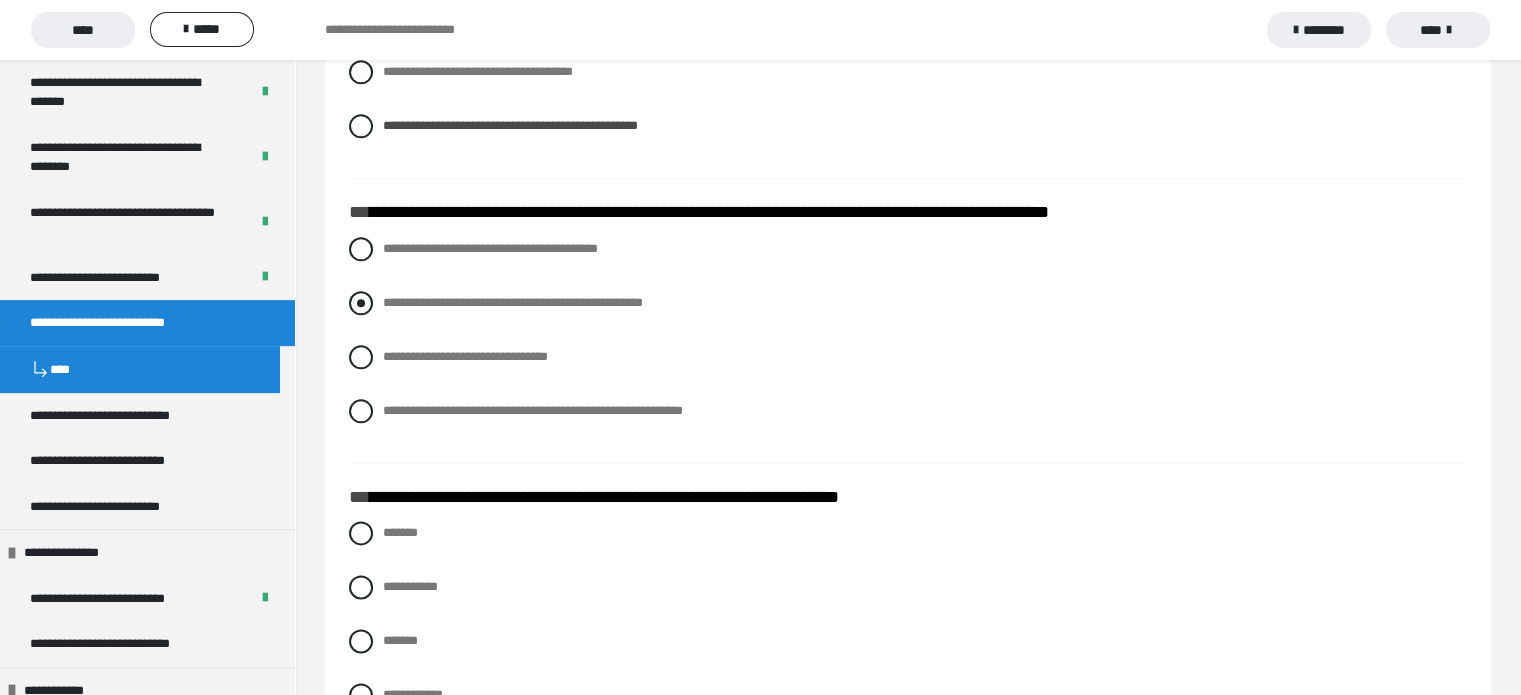 click on "**********" at bounding box center (513, 302) 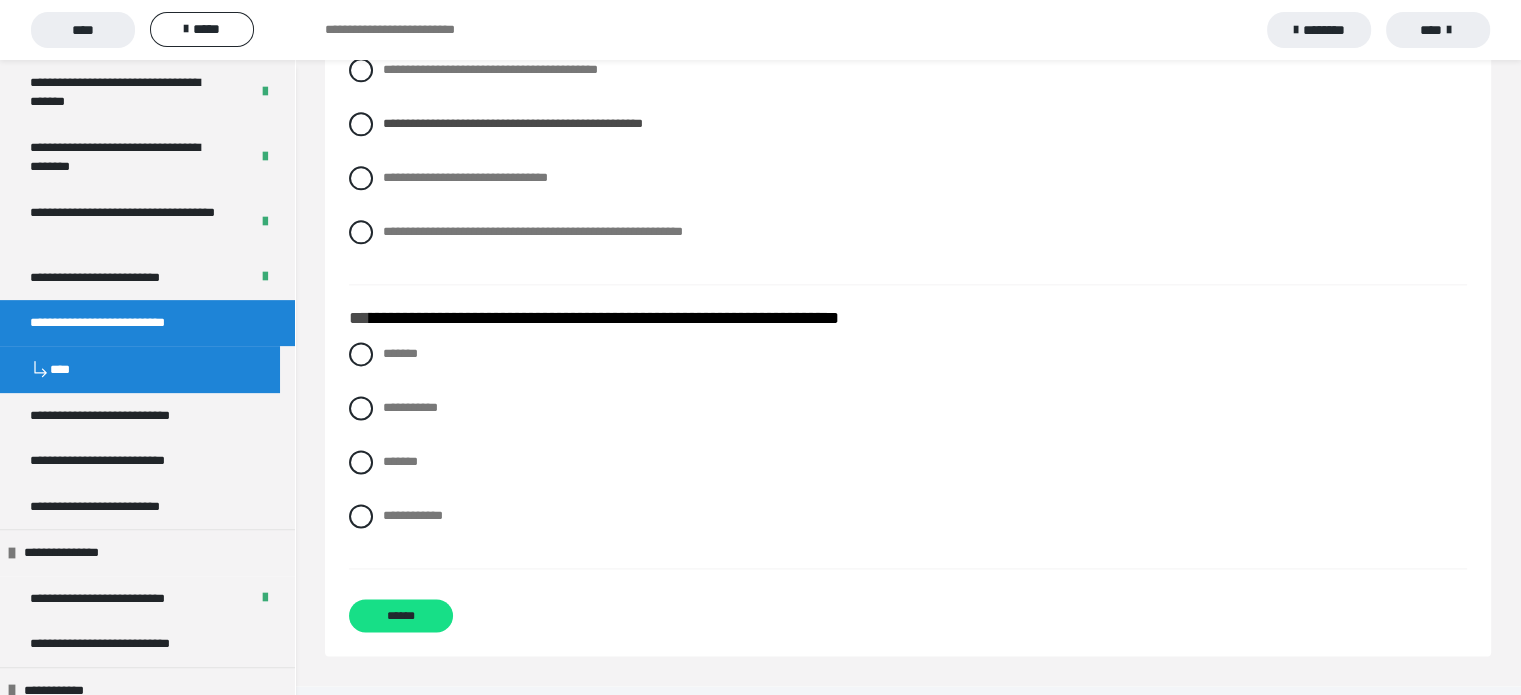 scroll, scrollTop: 2617, scrollLeft: 0, axis: vertical 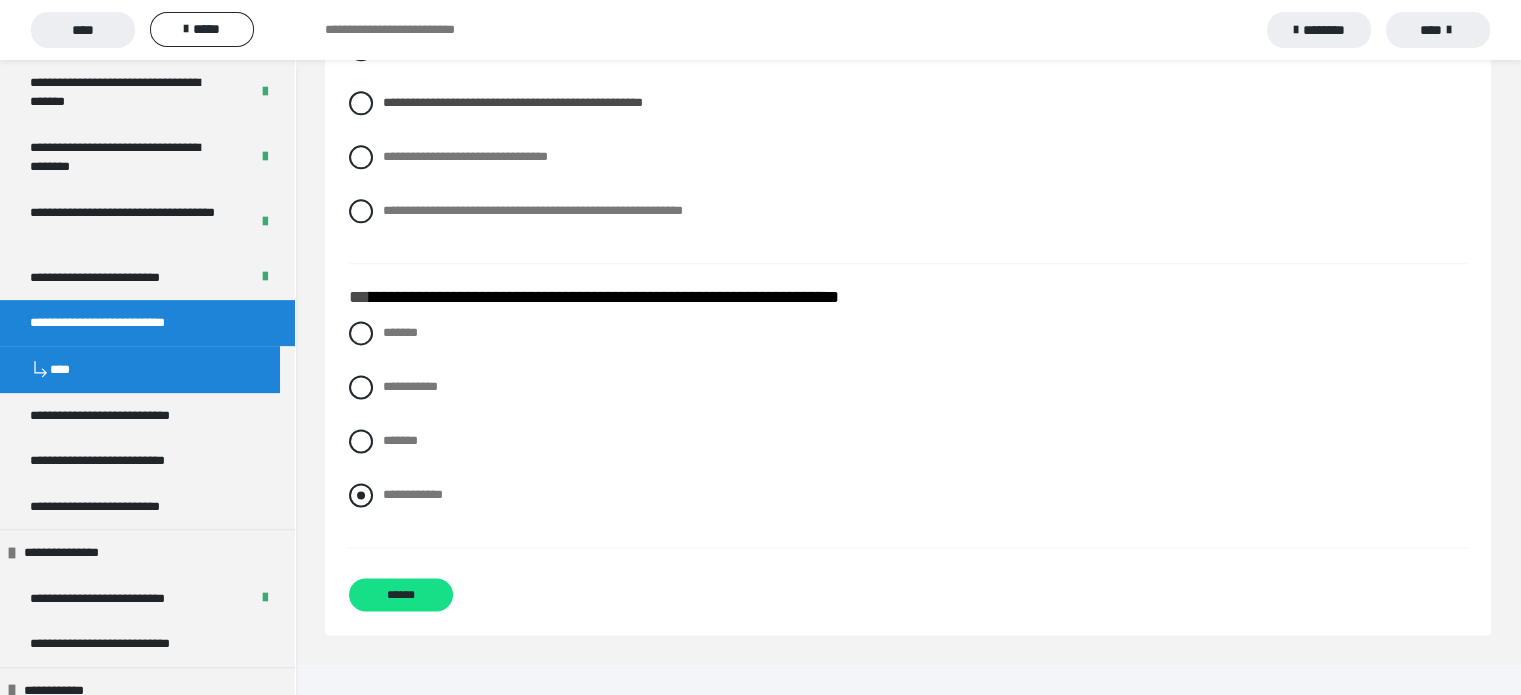 click on "**********" at bounding box center [413, 494] 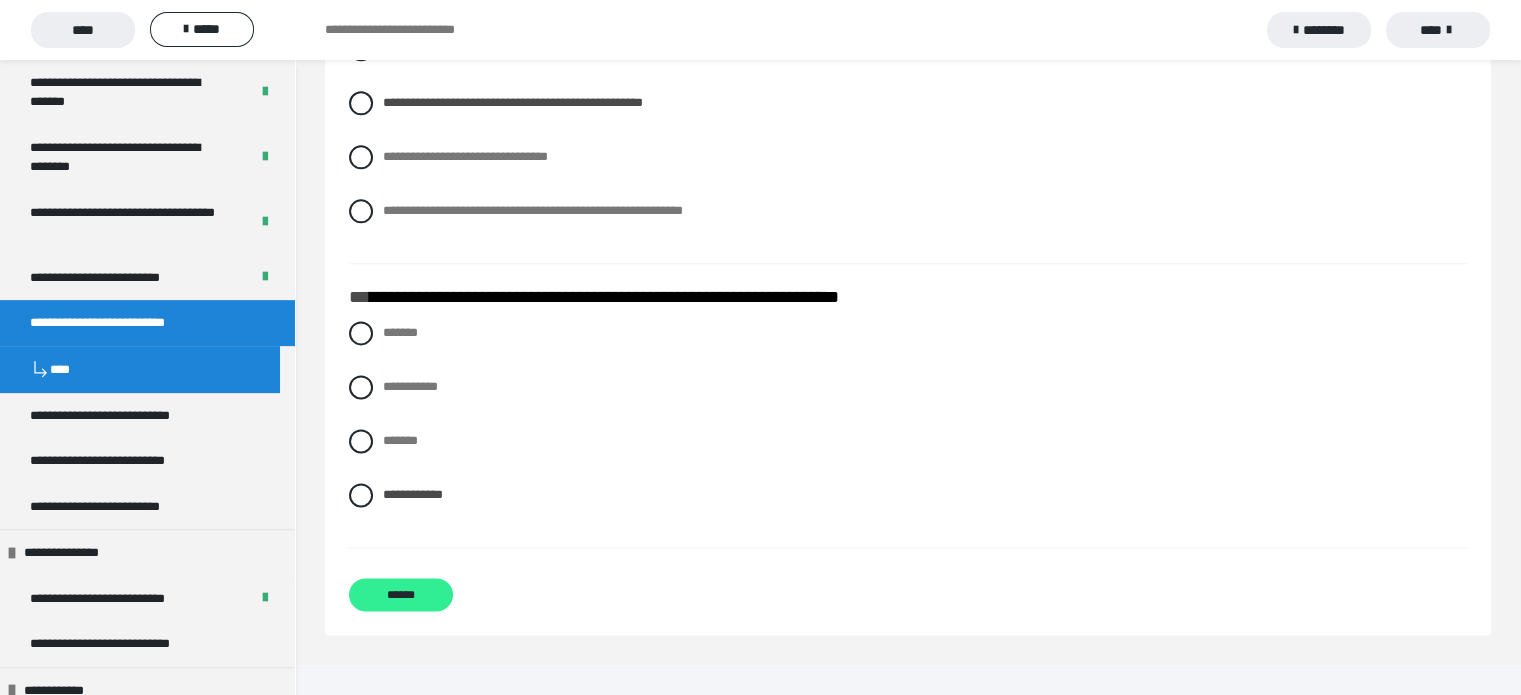 click on "******" at bounding box center (401, 594) 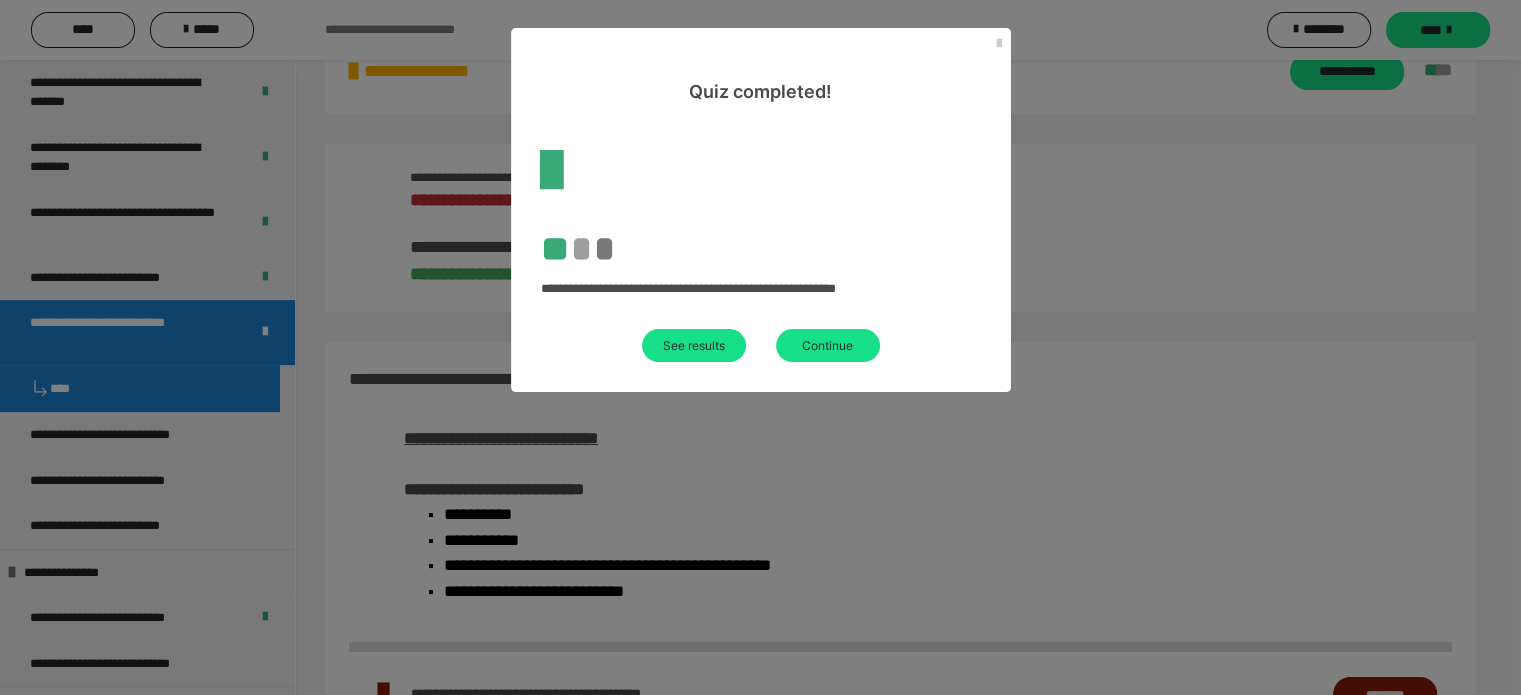 scroll, scrollTop: 1072, scrollLeft: 0, axis: vertical 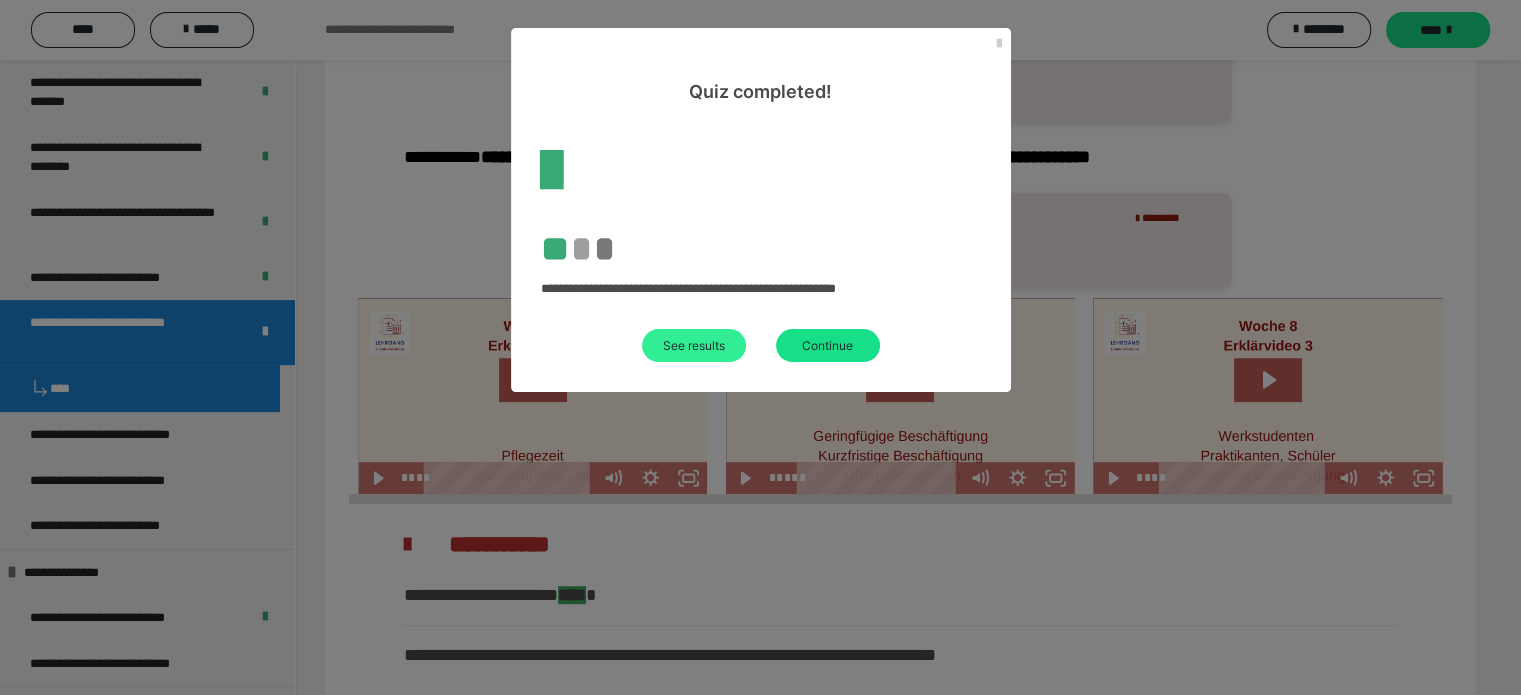 click on "See results" at bounding box center (694, 345) 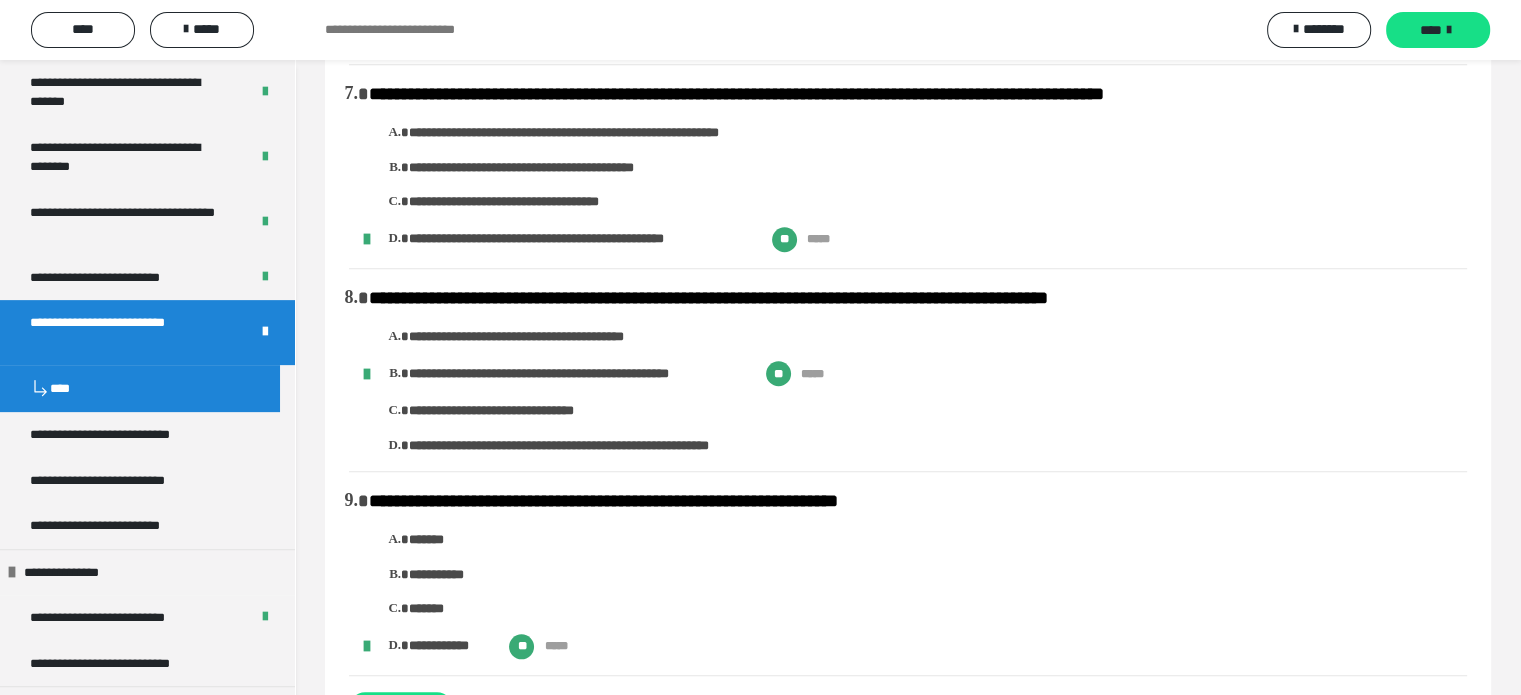 scroll, scrollTop: 1901, scrollLeft: 0, axis: vertical 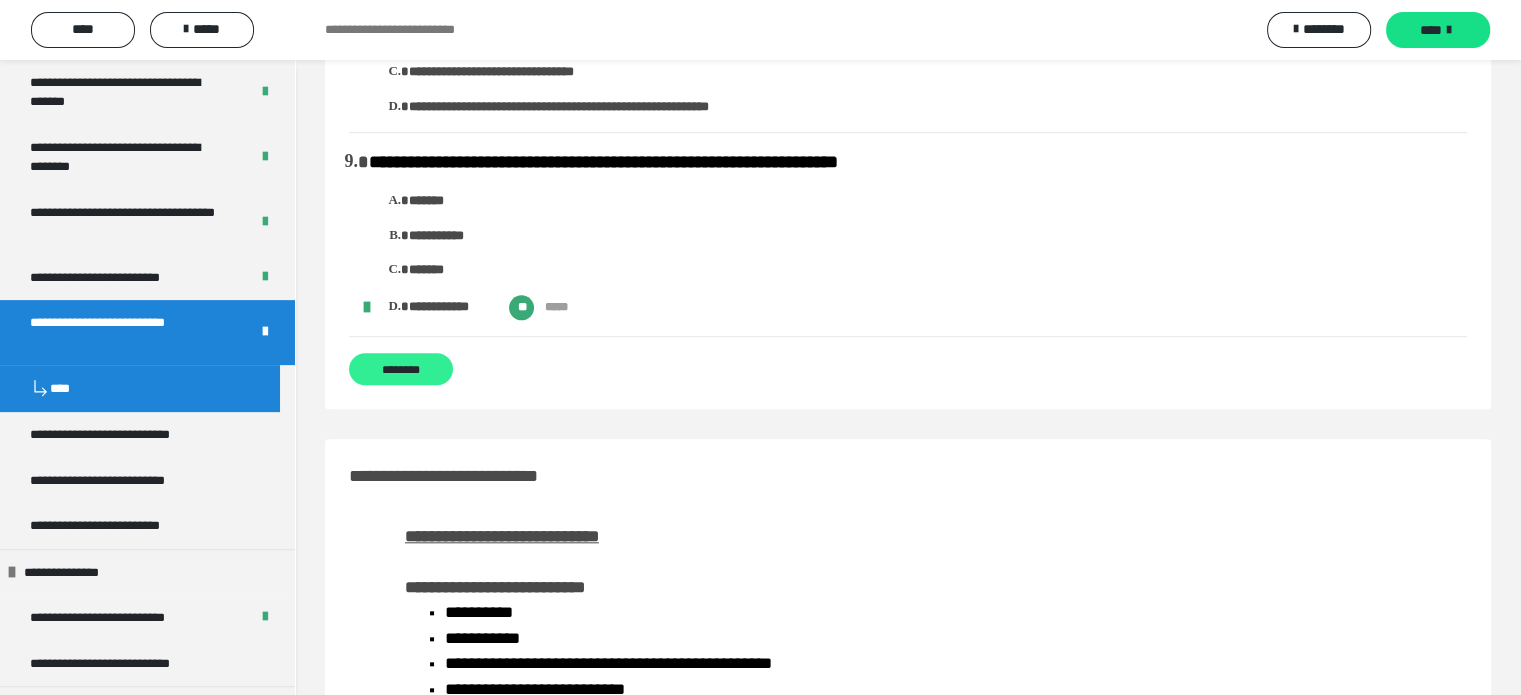 click on "********" at bounding box center [401, 369] 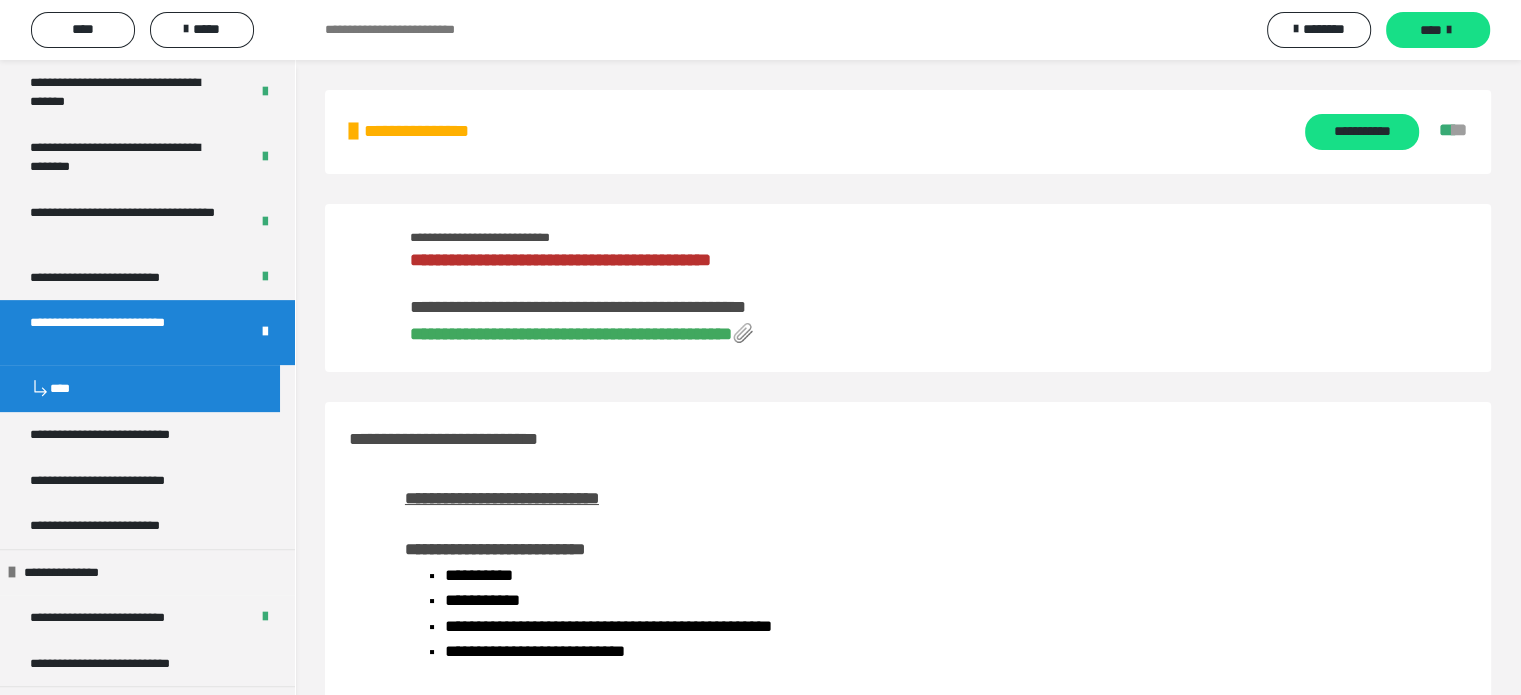 click on "**********" at bounding box center (571, 334) 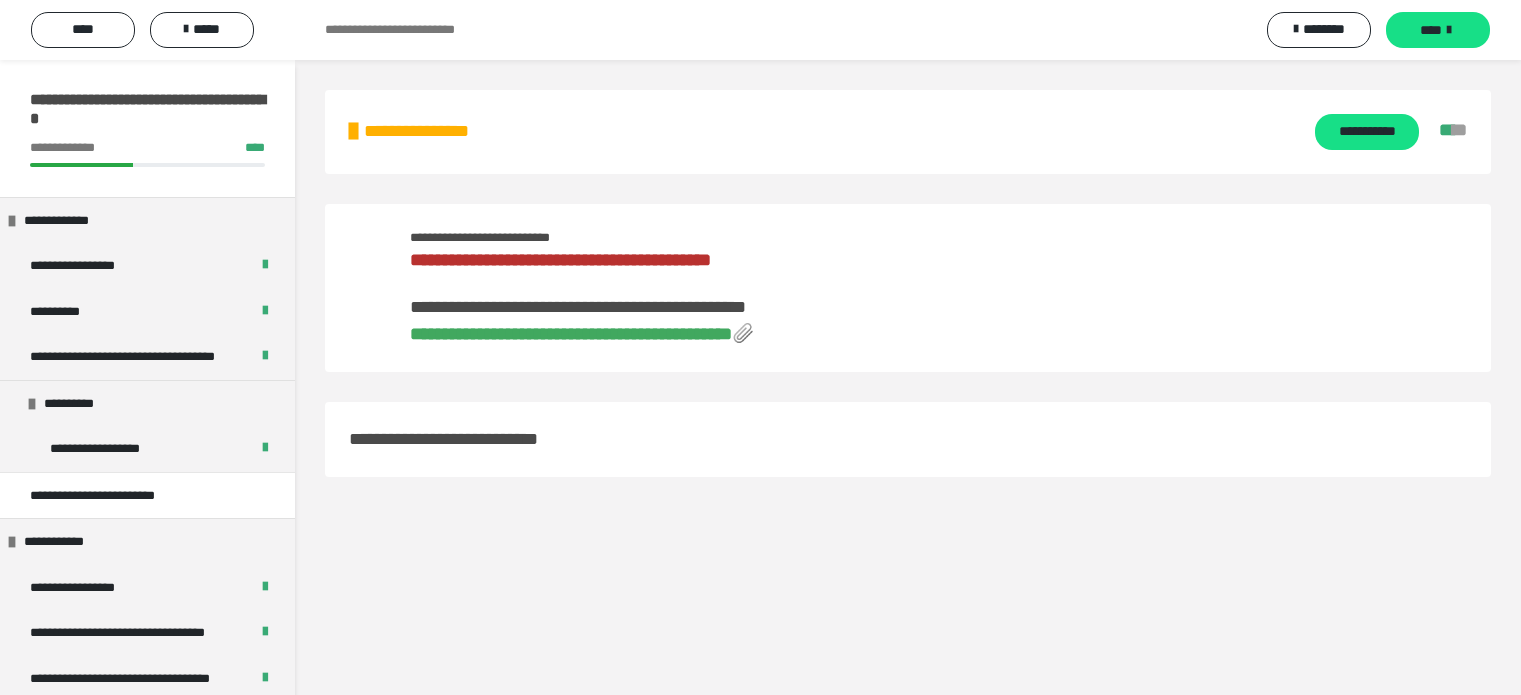 scroll, scrollTop: 0, scrollLeft: 0, axis: both 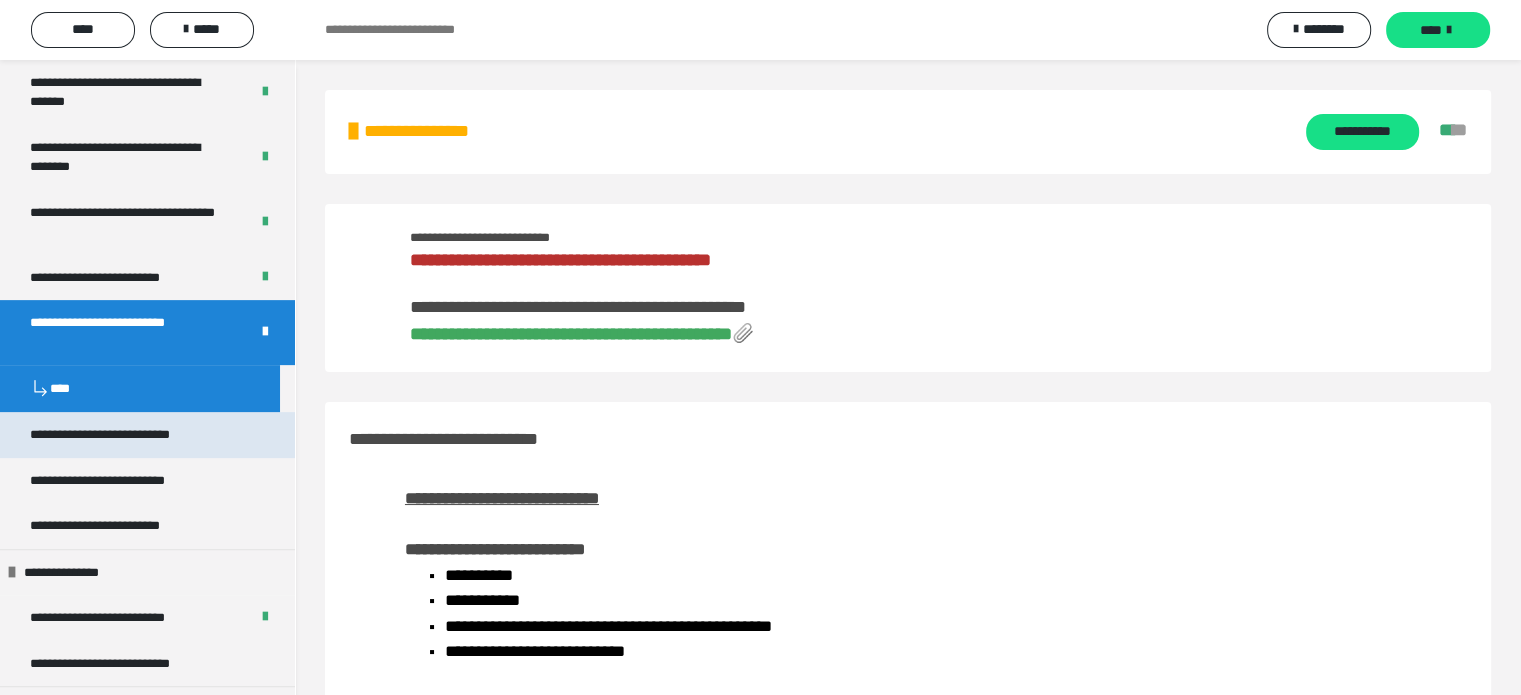 click on "**********" at bounding box center [128, 435] 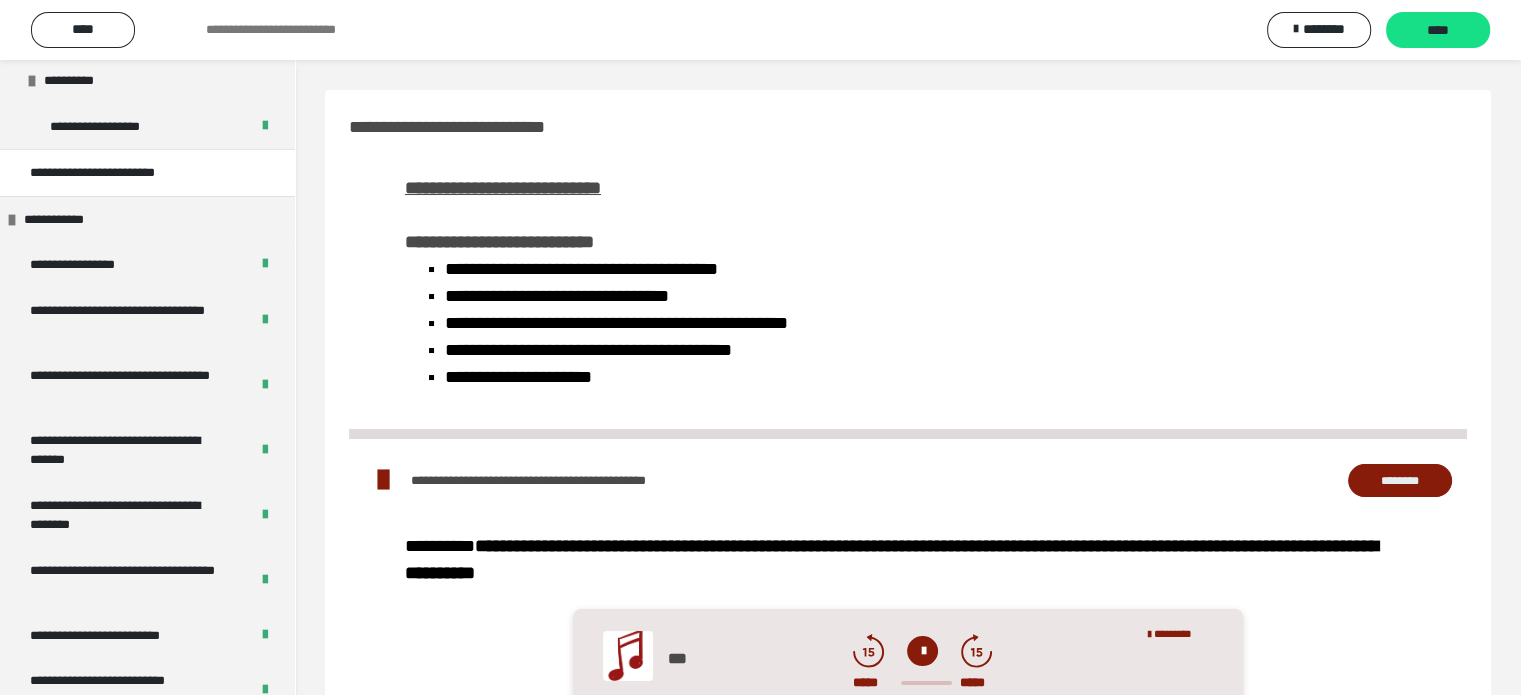 scroll, scrollTop: 0, scrollLeft: 0, axis: both 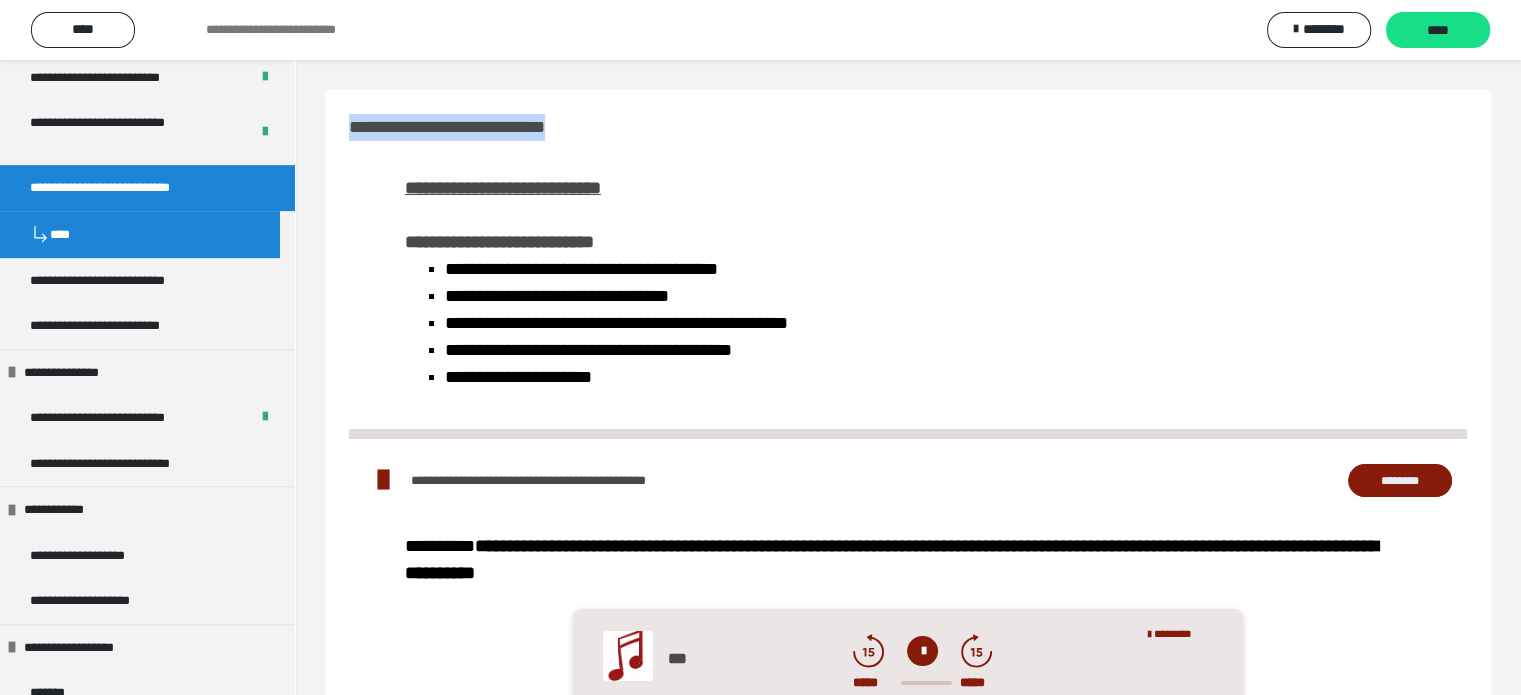 drag, startPoint x: 362, startPoint y: 127, endPoint x: 600, endPoint y: 136, distance: 238.1701 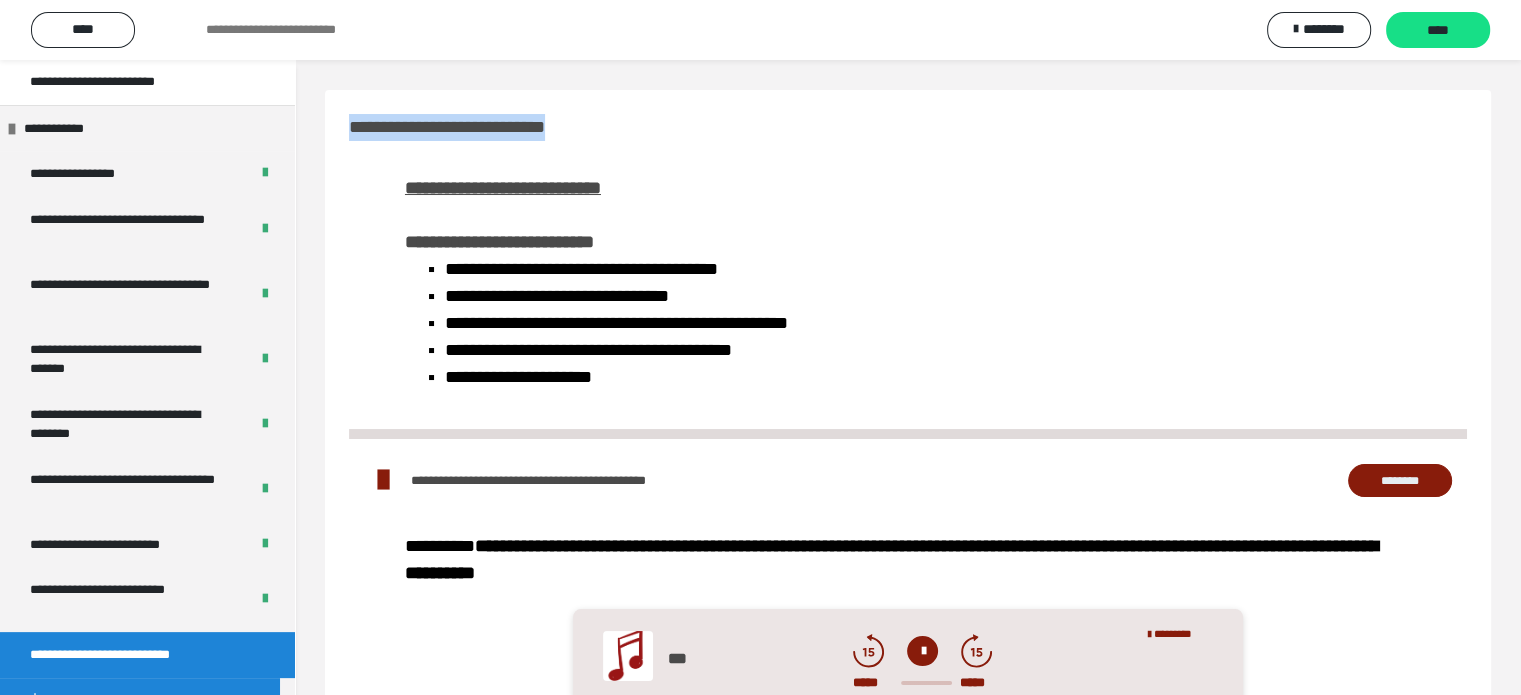 scroll, scrollTop: 400, scrollLeft: 0, axis: vertical 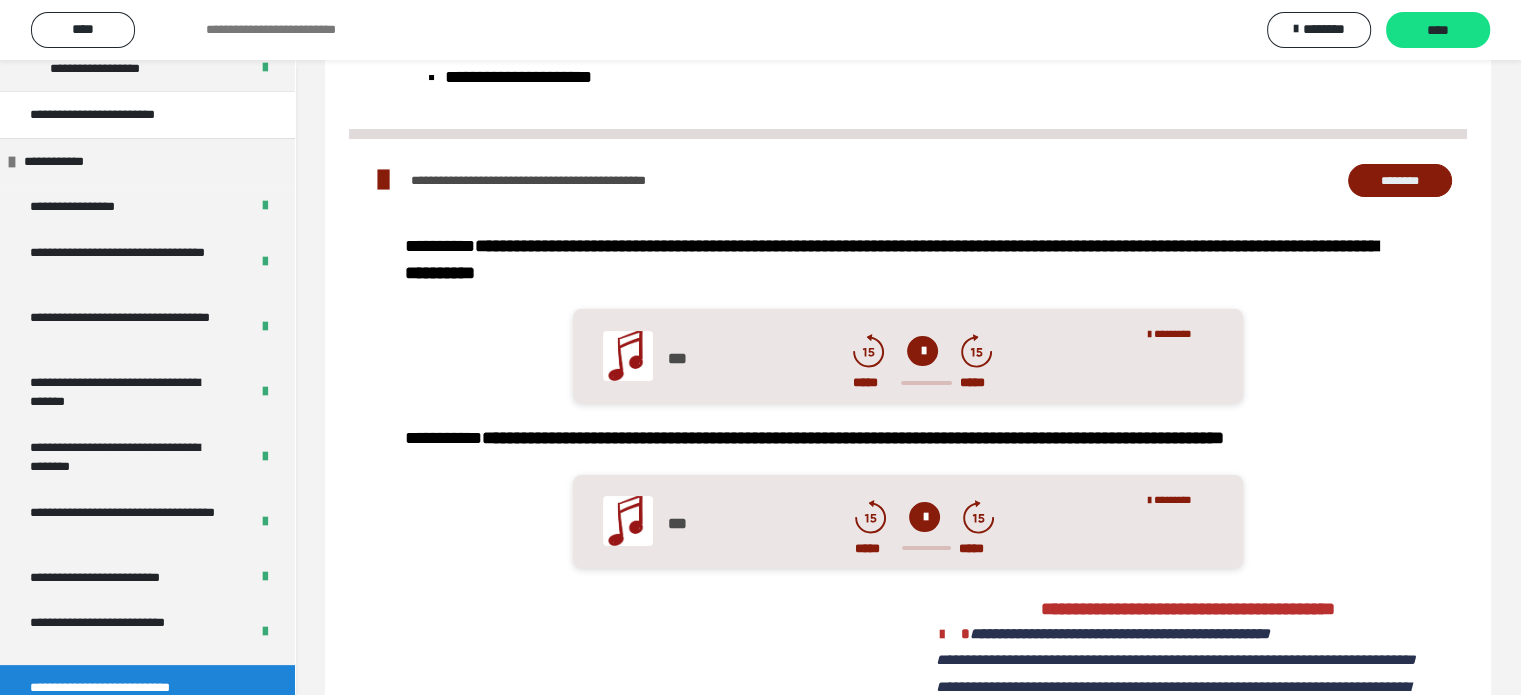 click on "********" at bounding box center [1400, 181] 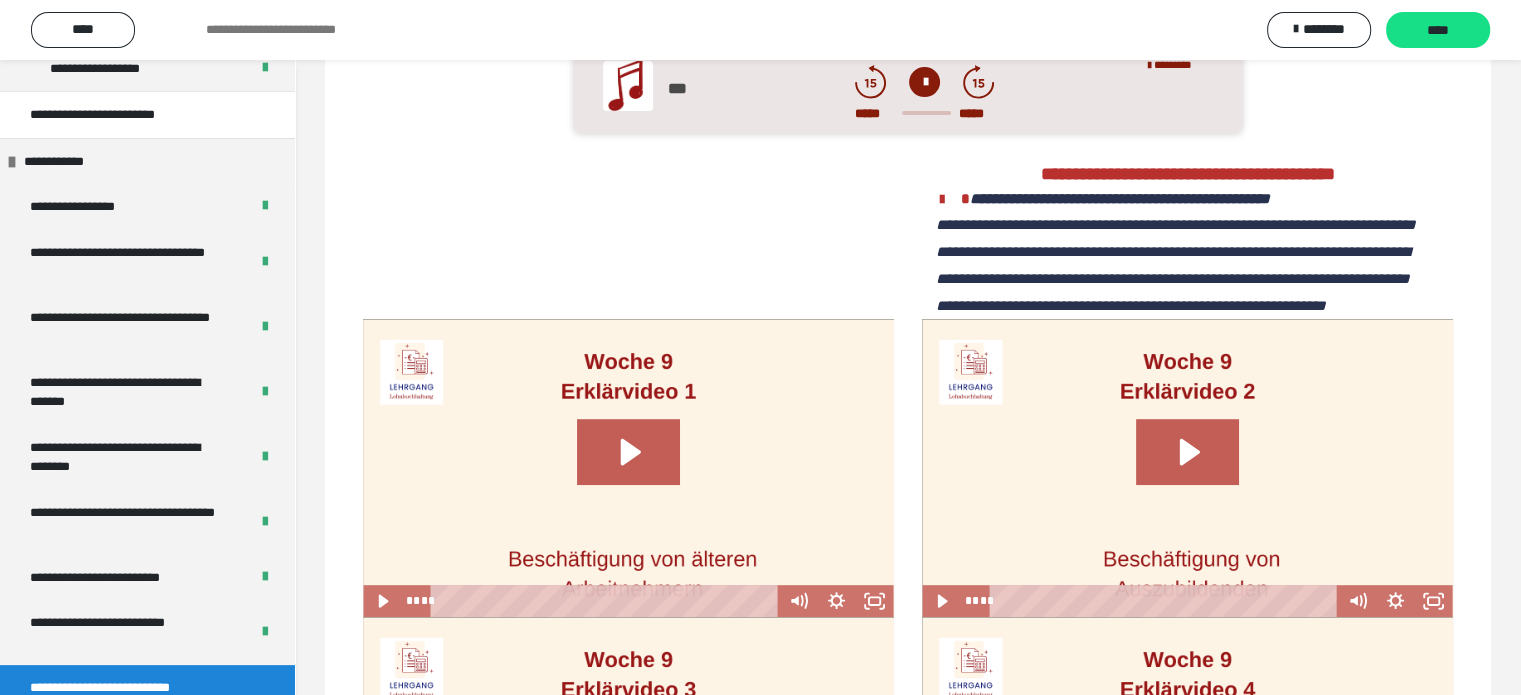 scroll, scrollTop: 734, scrollLeft: 0, axis: vertical 